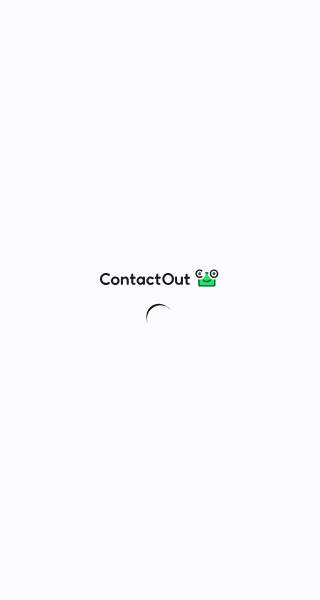 scroll, scrollTop: 0, scrollLeft: 0, axis: both 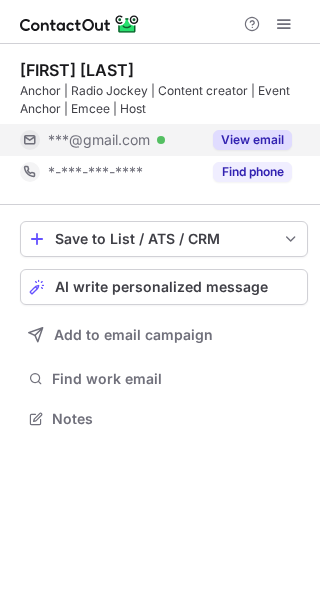 click on "View email" at bounding box center [252, 140] 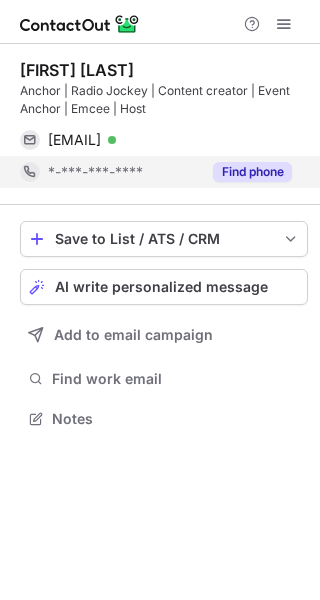 click on "Find phone" at bounding box center (252, 172) 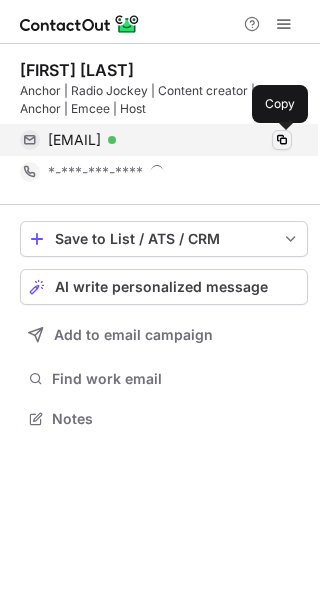 click at bounding box center [282, 140] 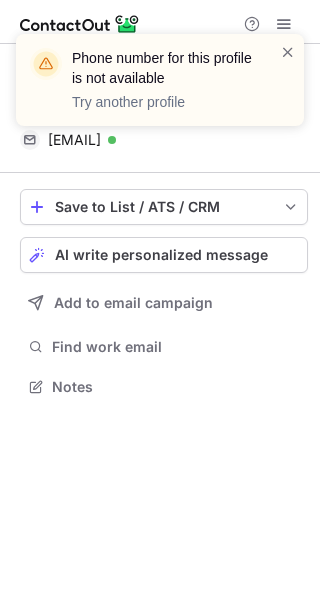 scroll, scrollTop: 373, scrollLeft: 320, axis: both 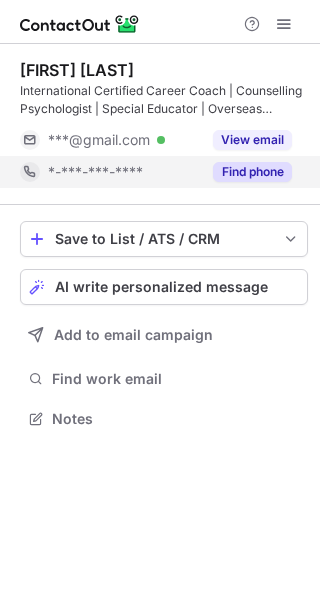 click on "Find phone" at bounding box center (252, 172) 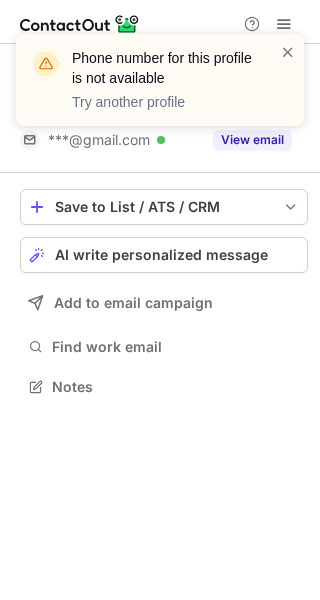 scroll, scrollTop: 373, scrollLeft: 320, axis: both 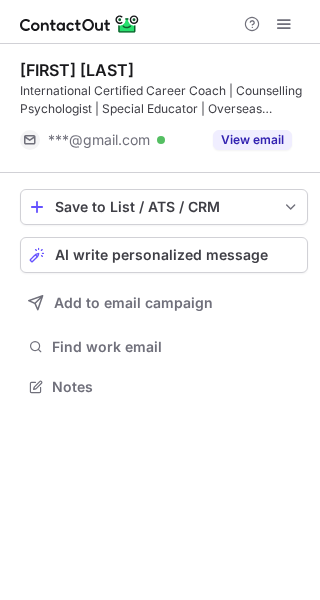 click on "Phone number for this profile is not available Try another profile" at bounding box center [160, 88] 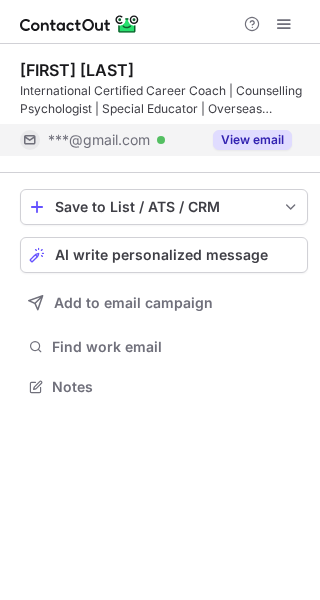 click on "View email" at bounding box center [252, 140] 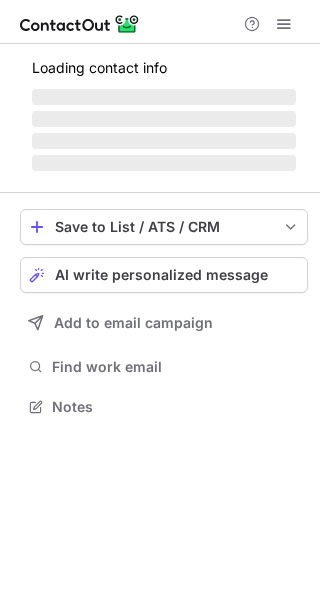 scroll, scrollTop: 0, scrollLeft: 0, axis: both 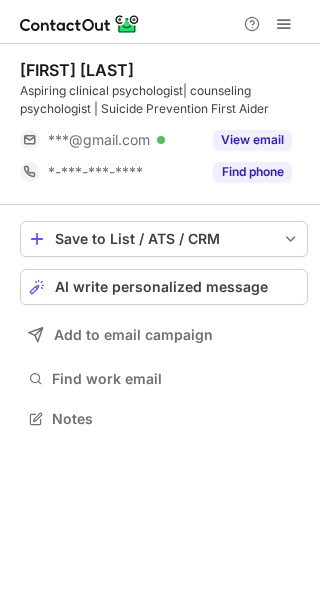 click on "View email" at bounding box center [252, 140] 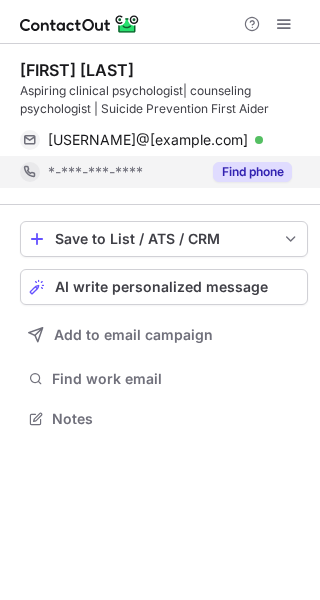 click on "Find phone" at bounding box center [252, 172] 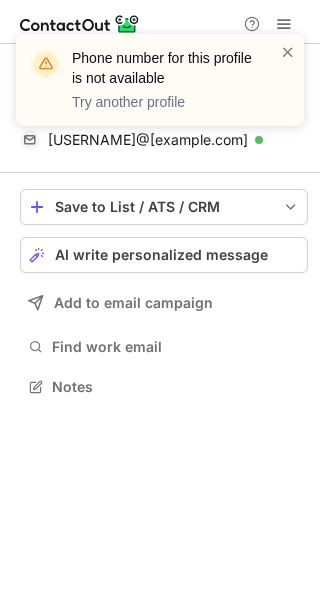scroll, scrollTop: 373, scrollLeft: 320, axis: both 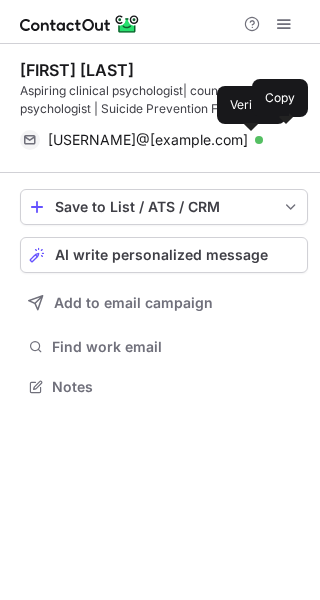 click at bounding box center (259, 140) 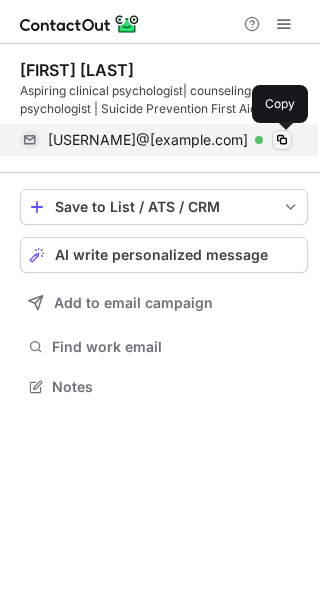 click at bounding box center (282, 140) 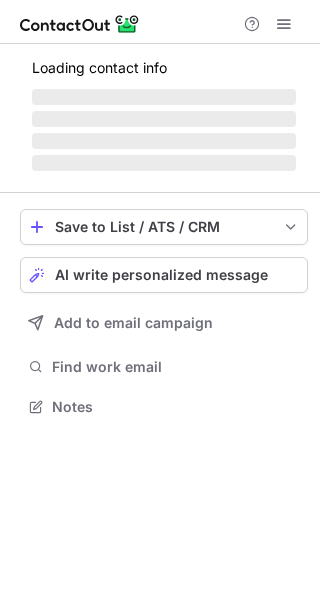 scroll, scrollTop: 0, scrollLeft: 0, axis: both 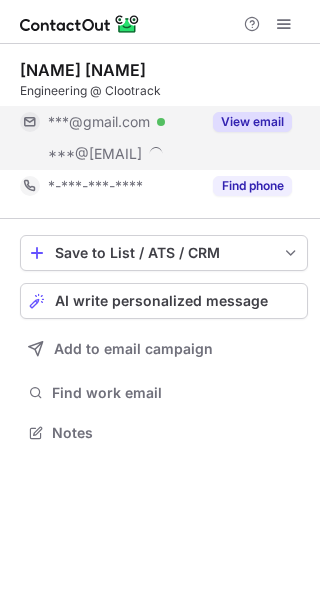click on "View email" at bounding box center [252, 122] 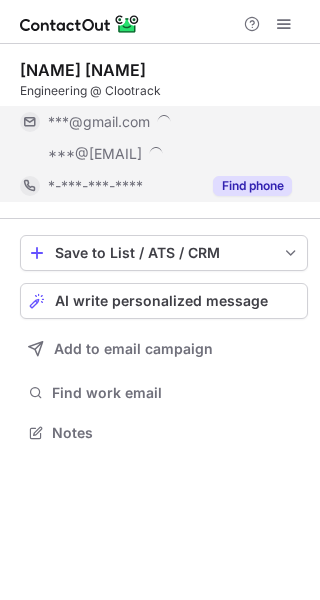click on "Find phone" at bounding box center [252, 186] 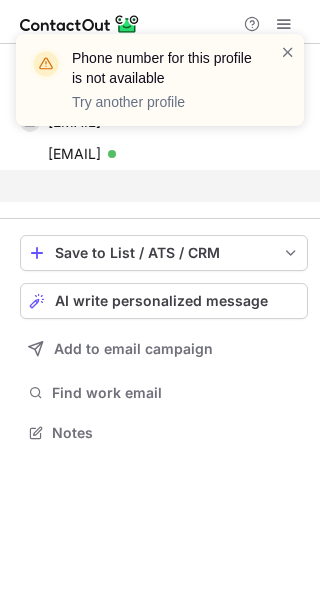 scroll, scrollTop: 387, scrollLeft: 320, axis: both 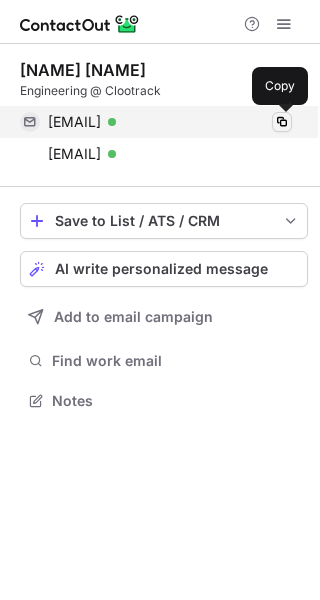 click at bounding box center [282, 122] 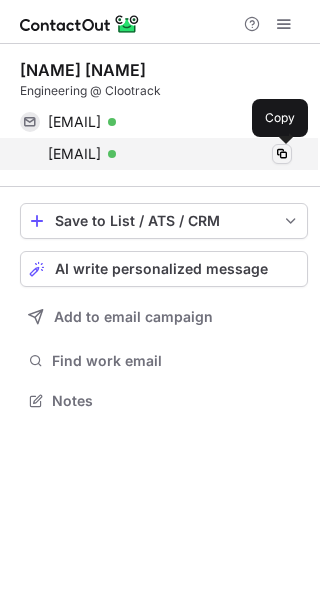 click at bounding box center (282, 154) 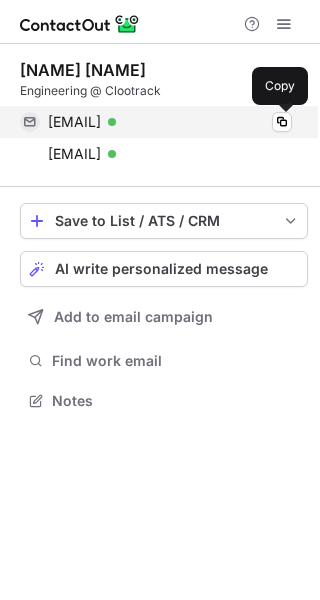 click on "[EMAIL] Verified Copy" at bounding box center [156, 122] 